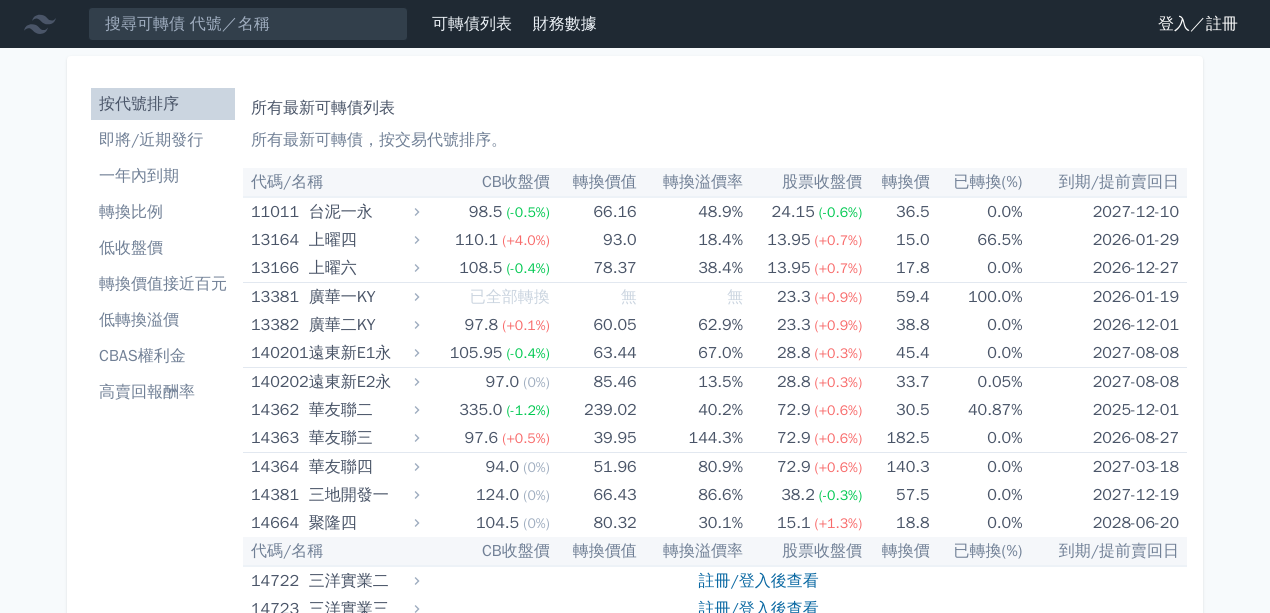 click at bounding box center [248, 24] 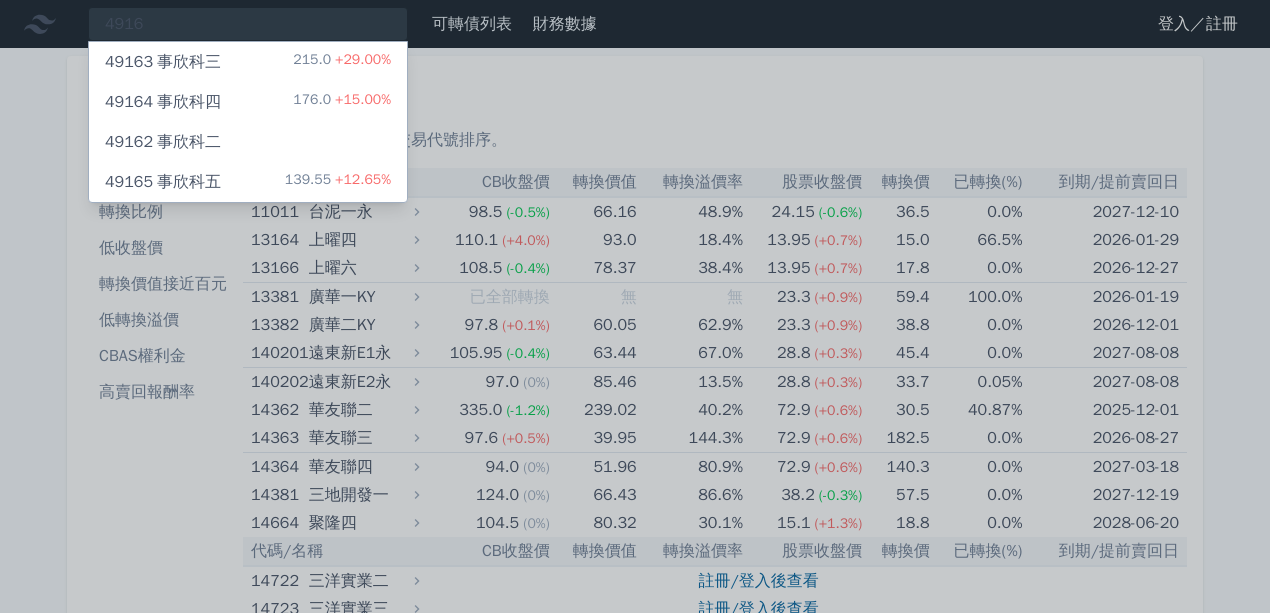 type on "4916" 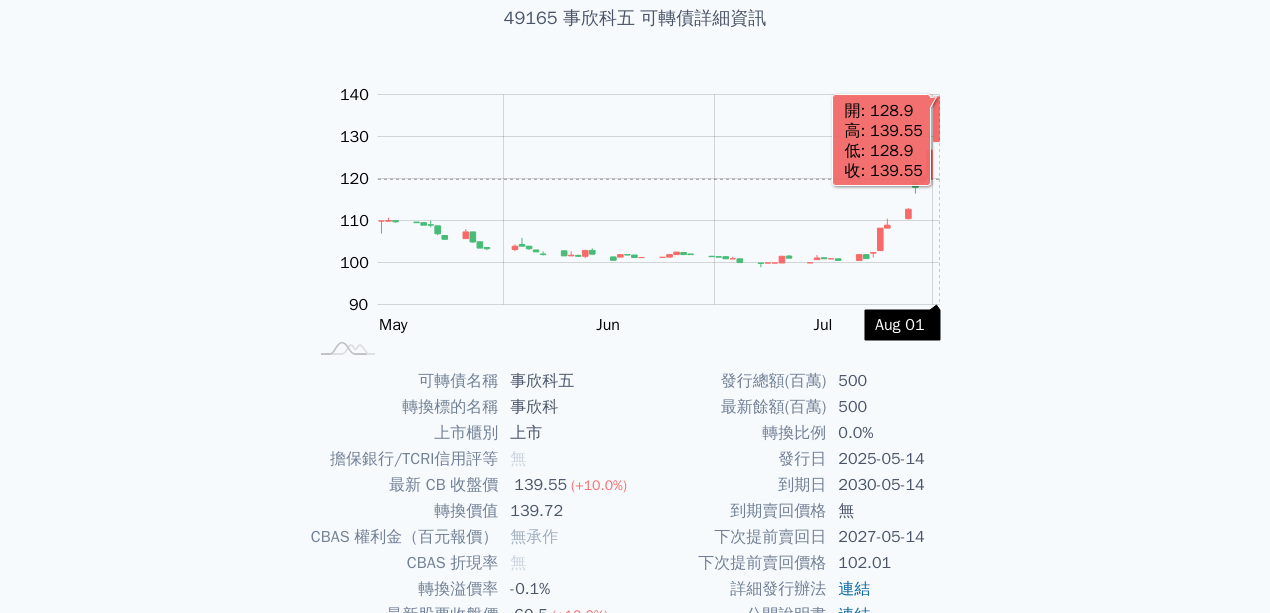 scroll, scrollTop: 133, scrollLeft: 0, axis: vertical 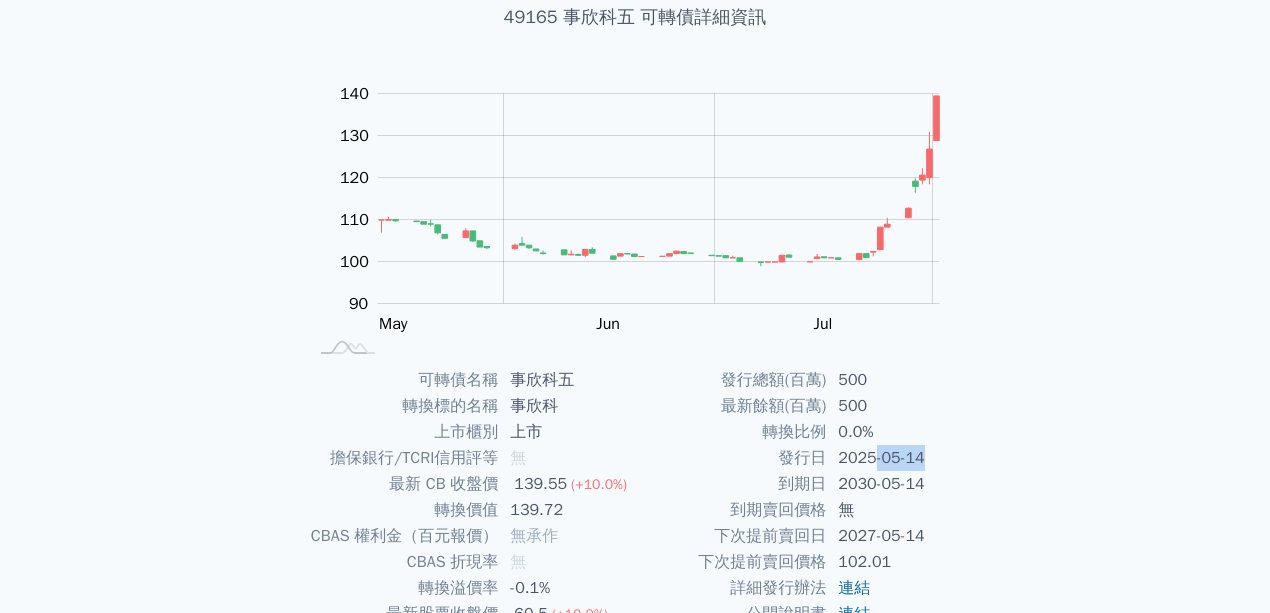 drag, startPoint x: 876, startPoint y: 455, endPoint x: 926, endPoint y: 458, distance: 50.08992 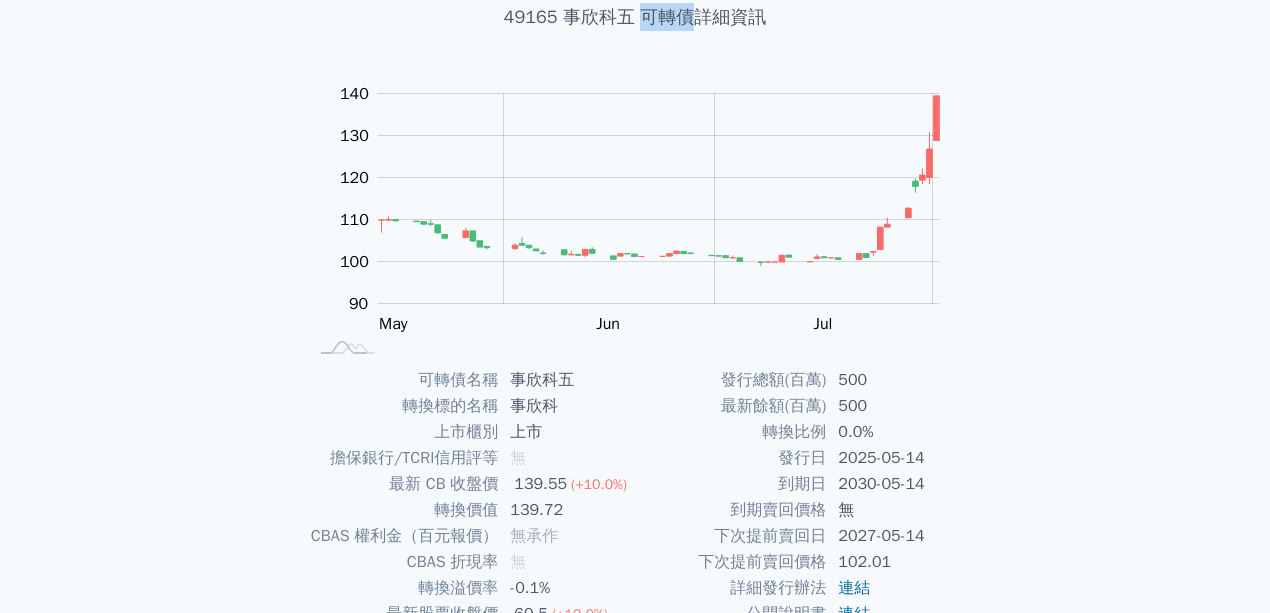drag, startPoint x: 662, startPoint y: 15, endPoint x: 688, endPoint y: 19, distance: 26.305893 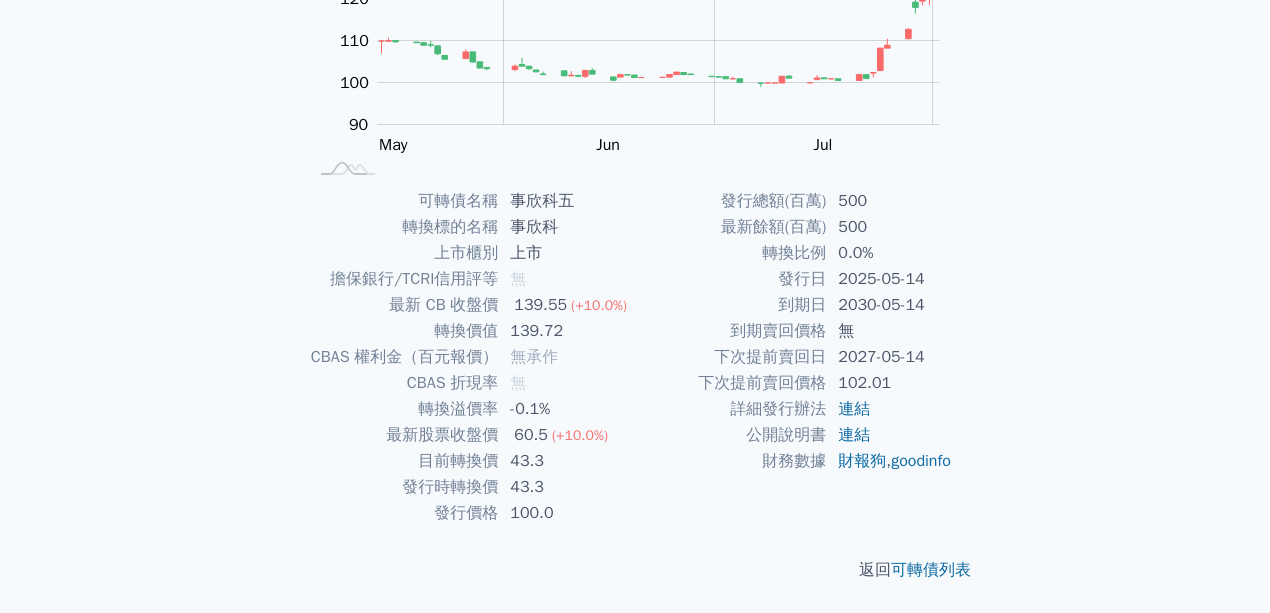 scroll, scrollTop: 313, scrollLeft: 0, axis: vertical 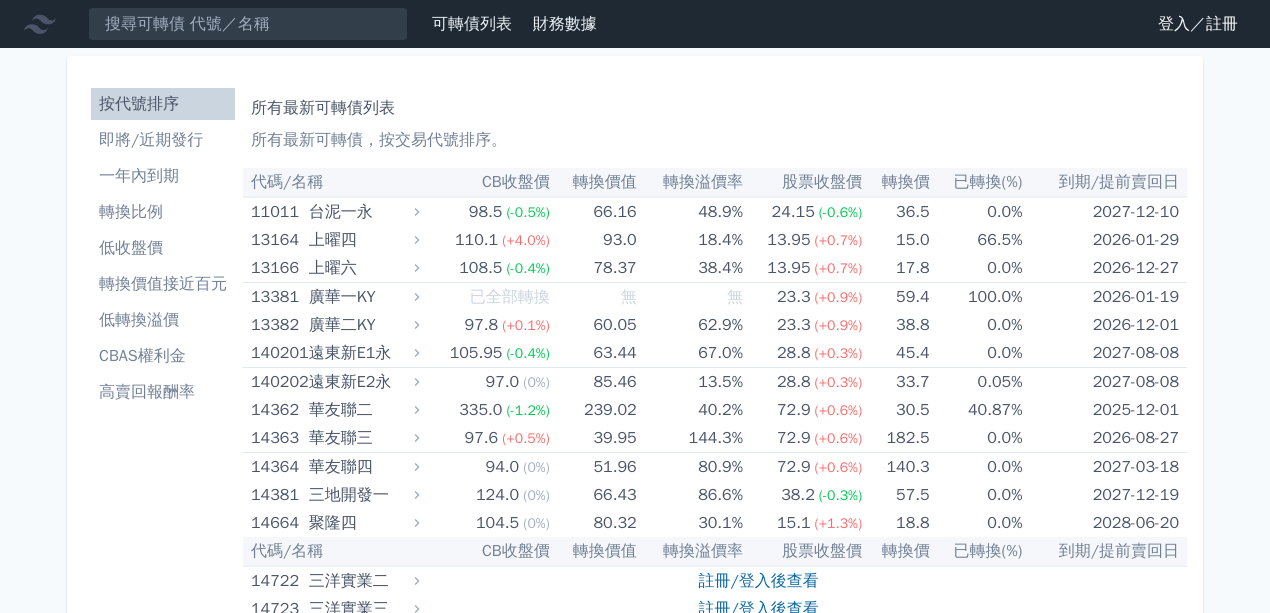 click at bounding box center (248, 24) 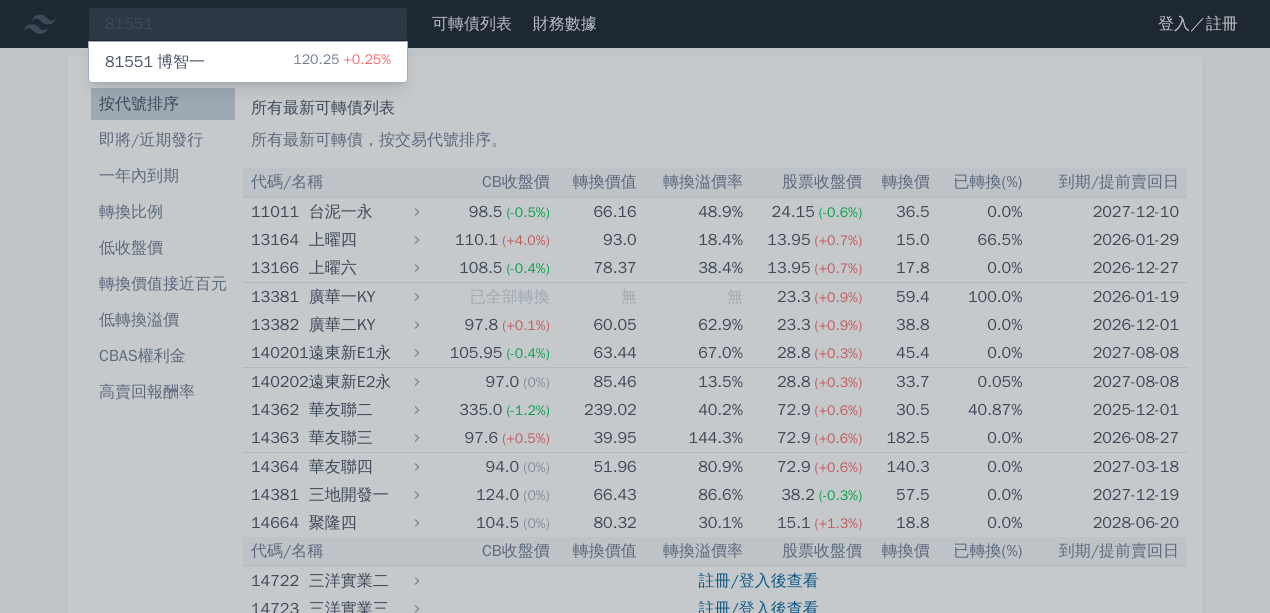 type on "81551" 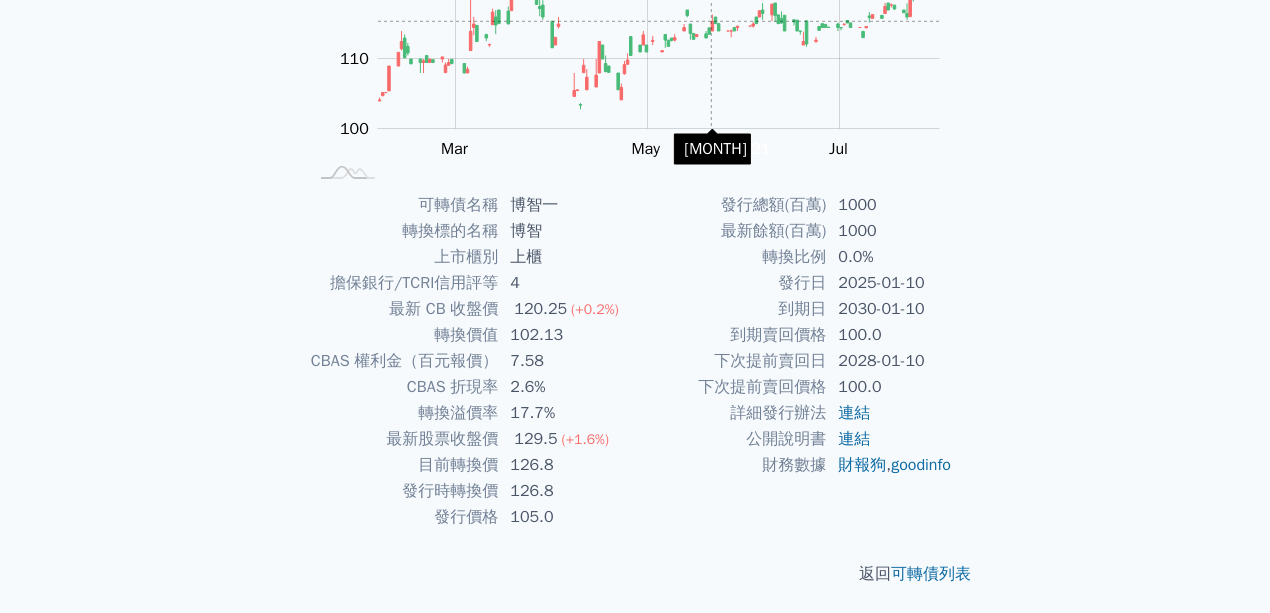 scroll, scrollTop: 313, scrollLeft: 0, axis: vertical 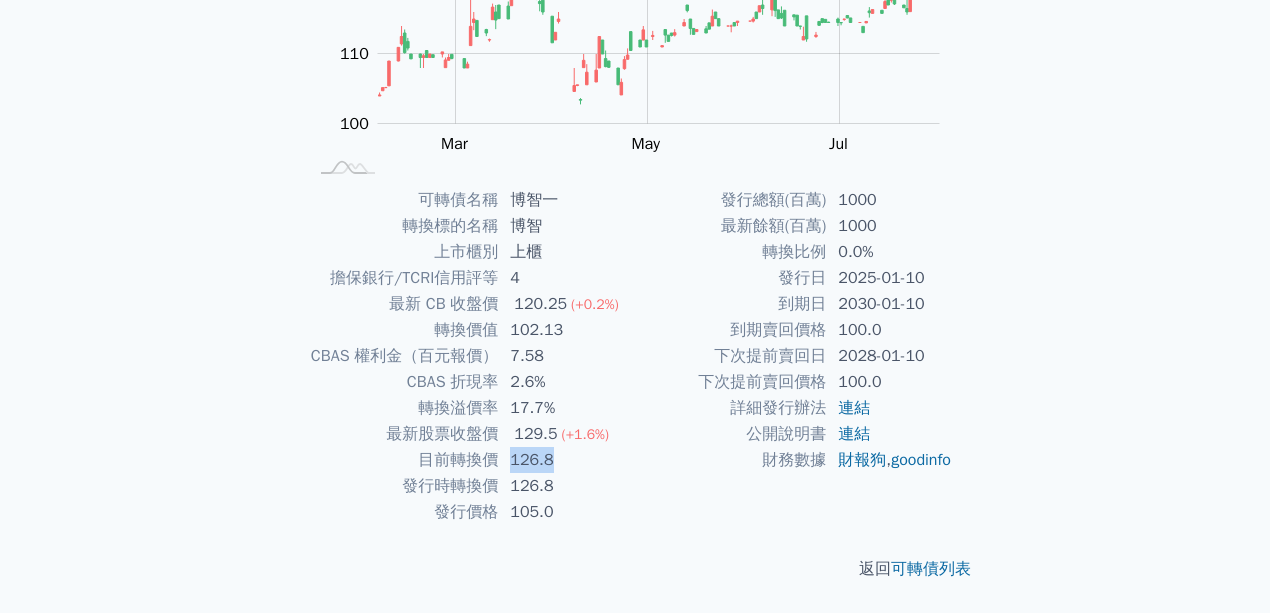 drag, startPoint x: 512, startPoint y: 451, endPoint x: 584, endPoint y: 450, distance: 72.00694 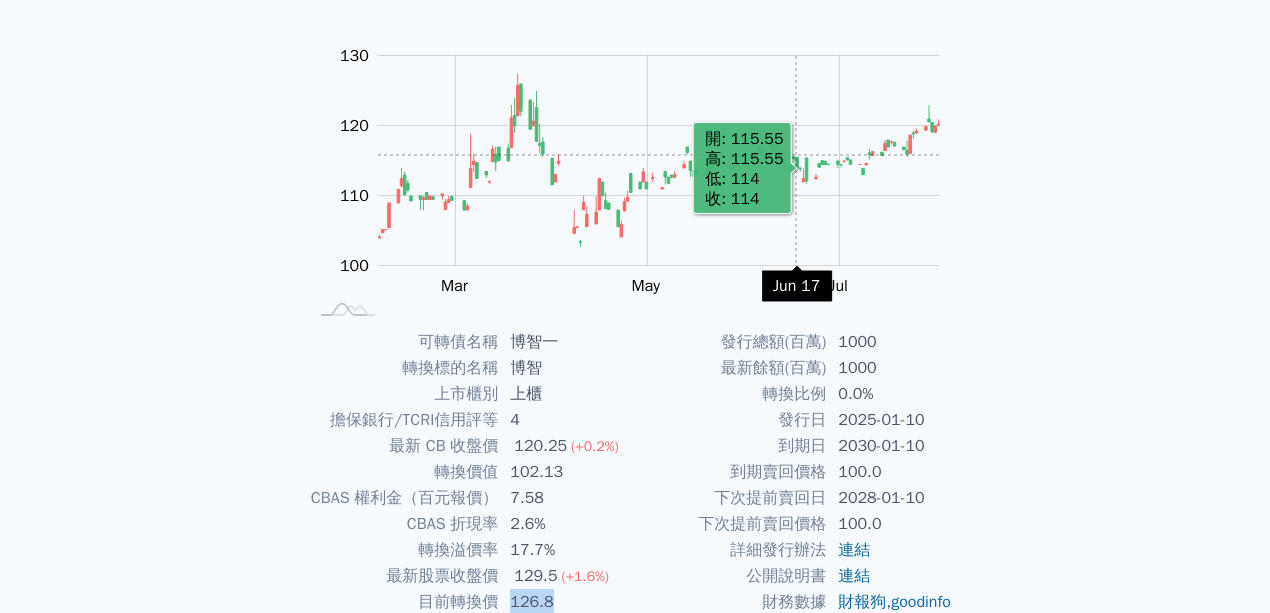 scroll, scrollTop: 313, scrollLeft: 0, axis: vertical 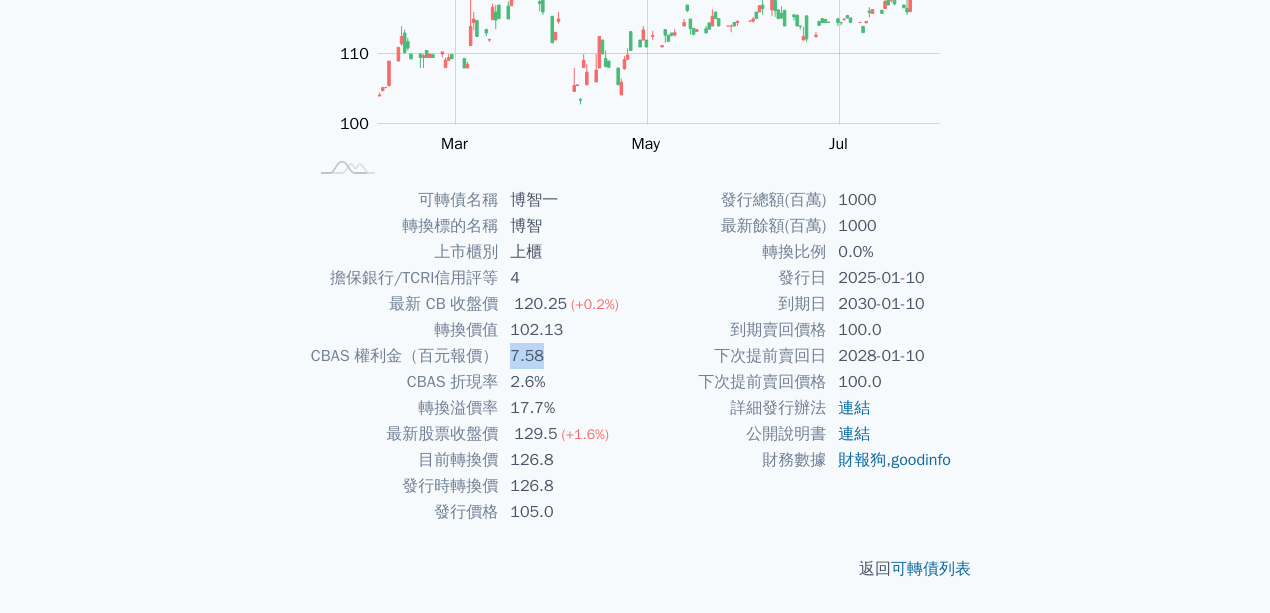 drag, startPoint x: 512, startPoint y: 355, endPoint x: 556, endPoint y: 356, distance: 44.011364 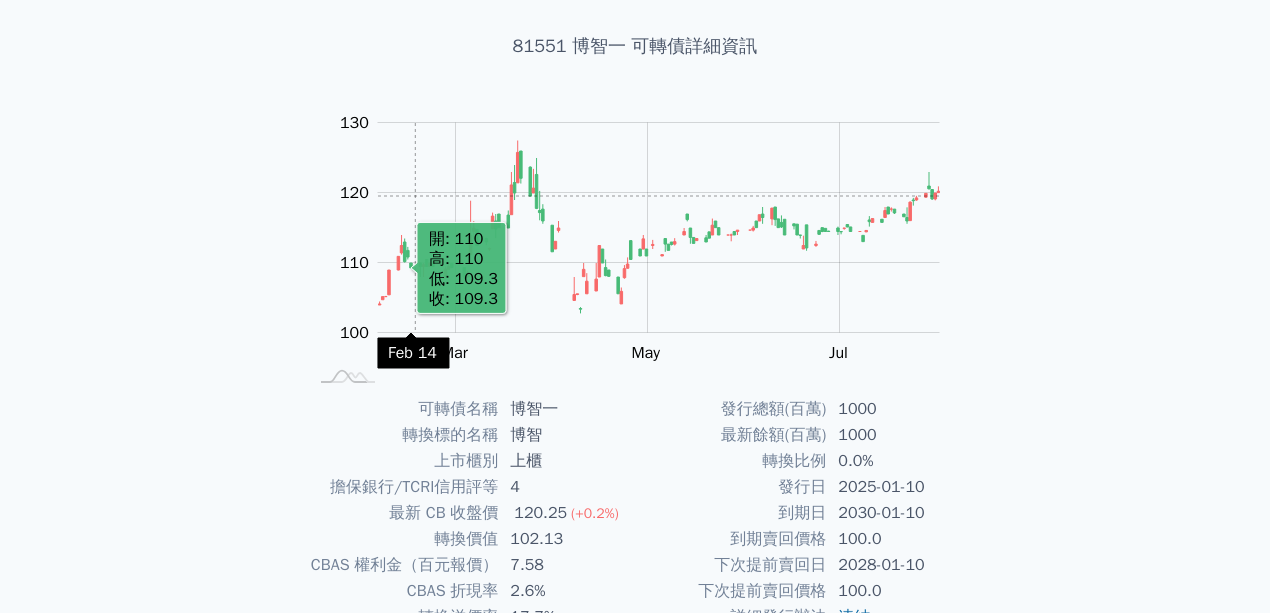 scroll, scrollTop: 0, scrollLeft: 0, axis: both 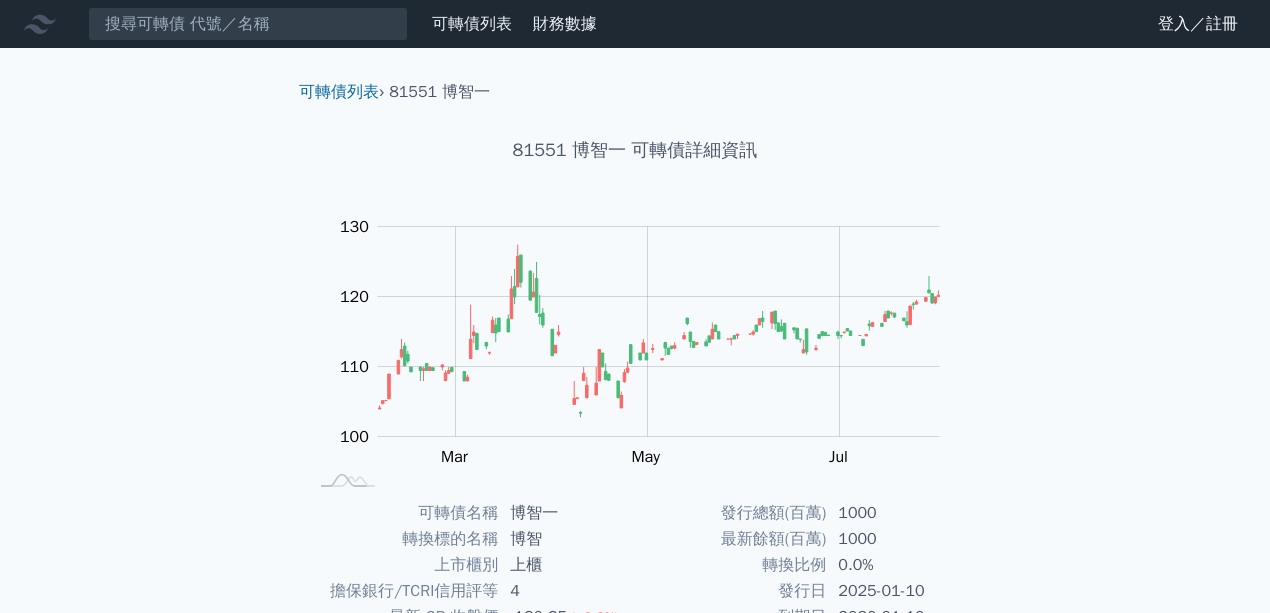 click on "可轉債列表
財務數據
可轉債列表
財務數據
登入／註冊
登入／註冊" at bounding box center (635, 24) 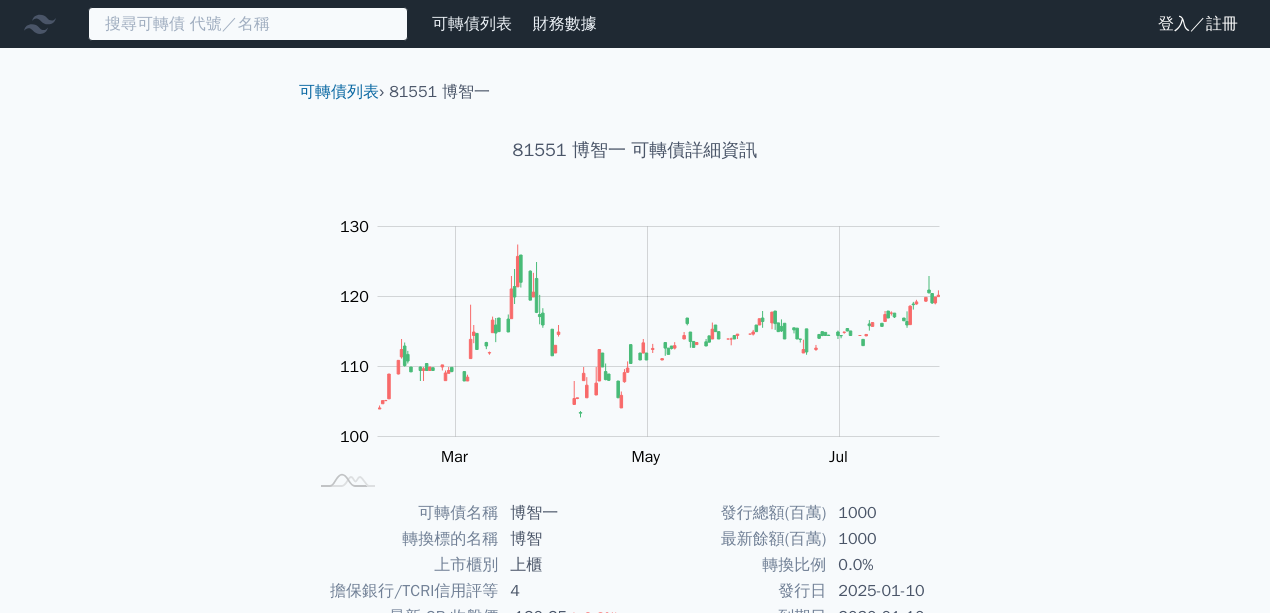 click at bounding box center [248, 24] 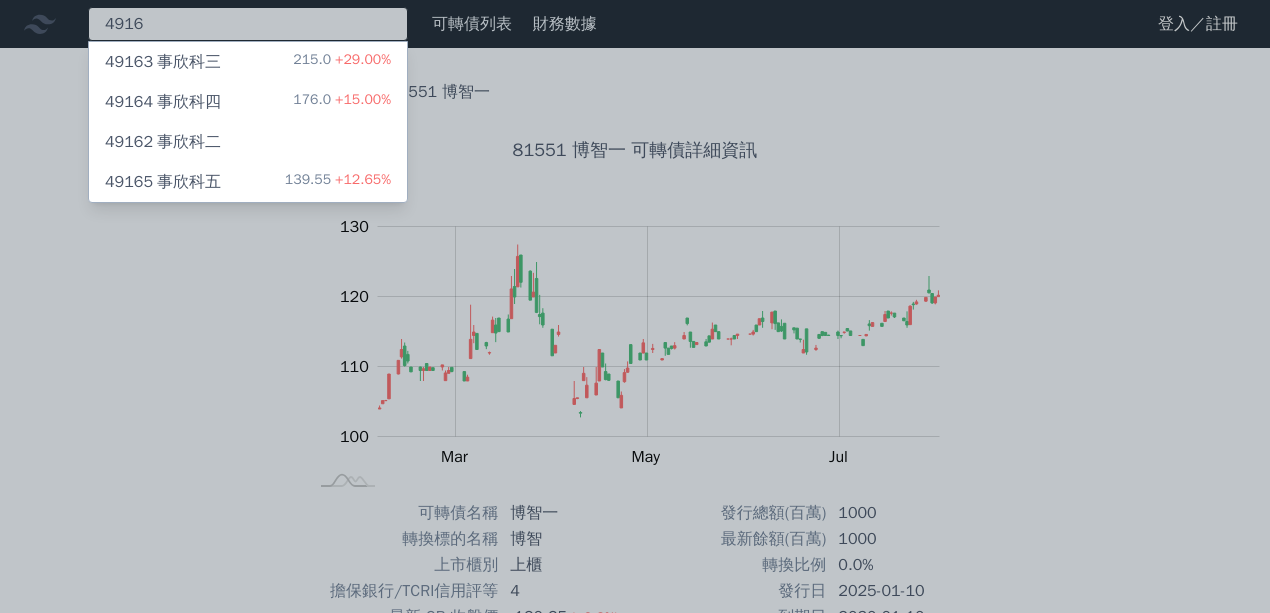type on "4916" 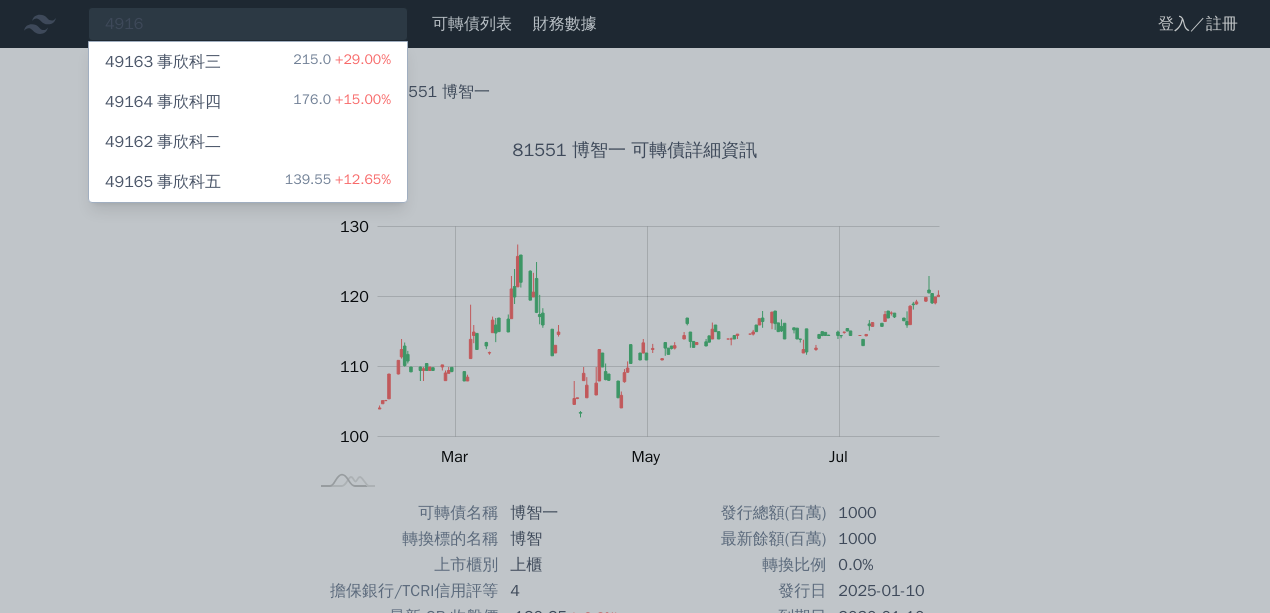 click on "49165 事欣科五
139.55 +12.65%" at bounding box center (248, 182) 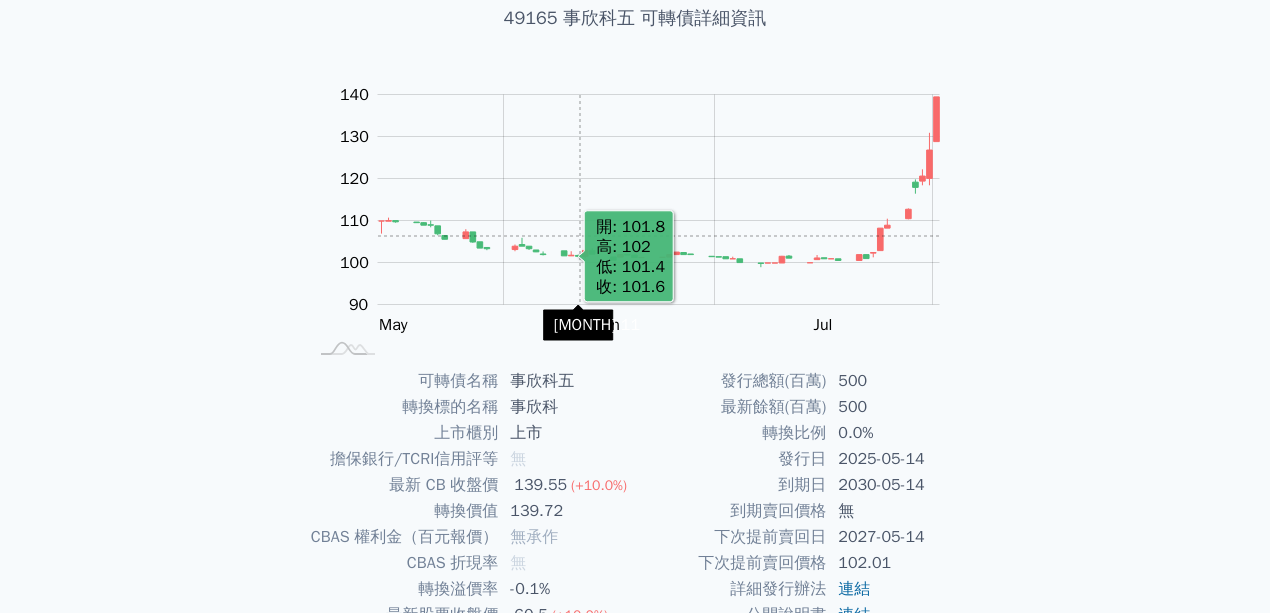 scroll, scrollTop: 266, scrollLeft: 0, axis: vertical 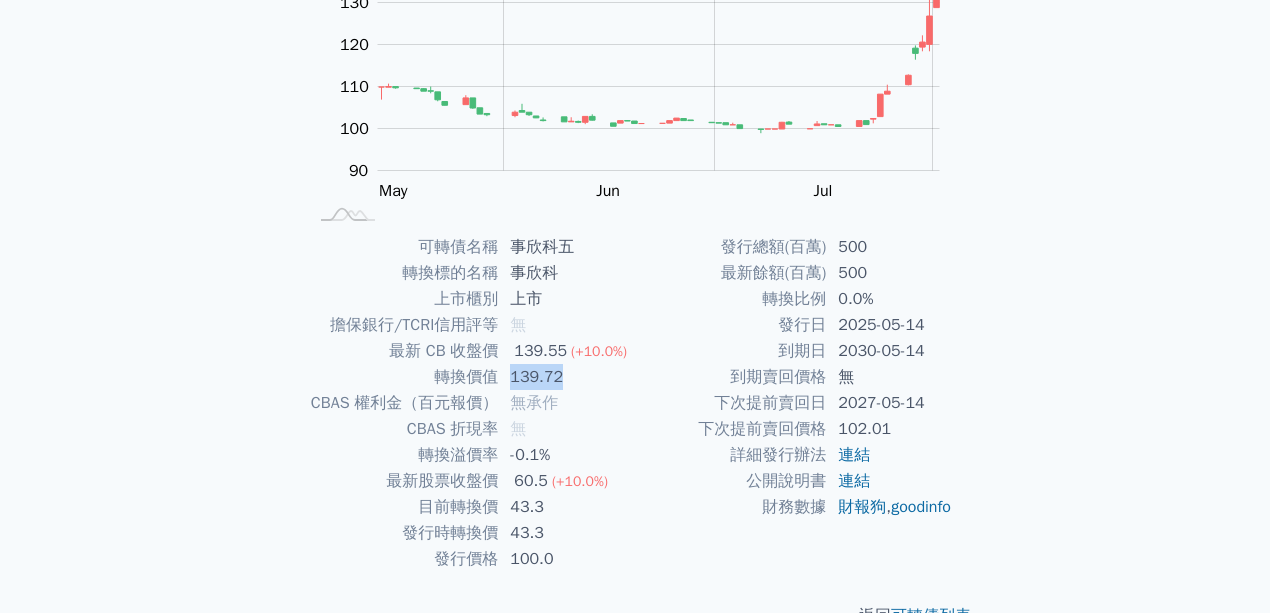 drag, startPoint x: 513, startPoint y: 382, endPoint x: 626, endPoint y: 348, distance: 118.004234 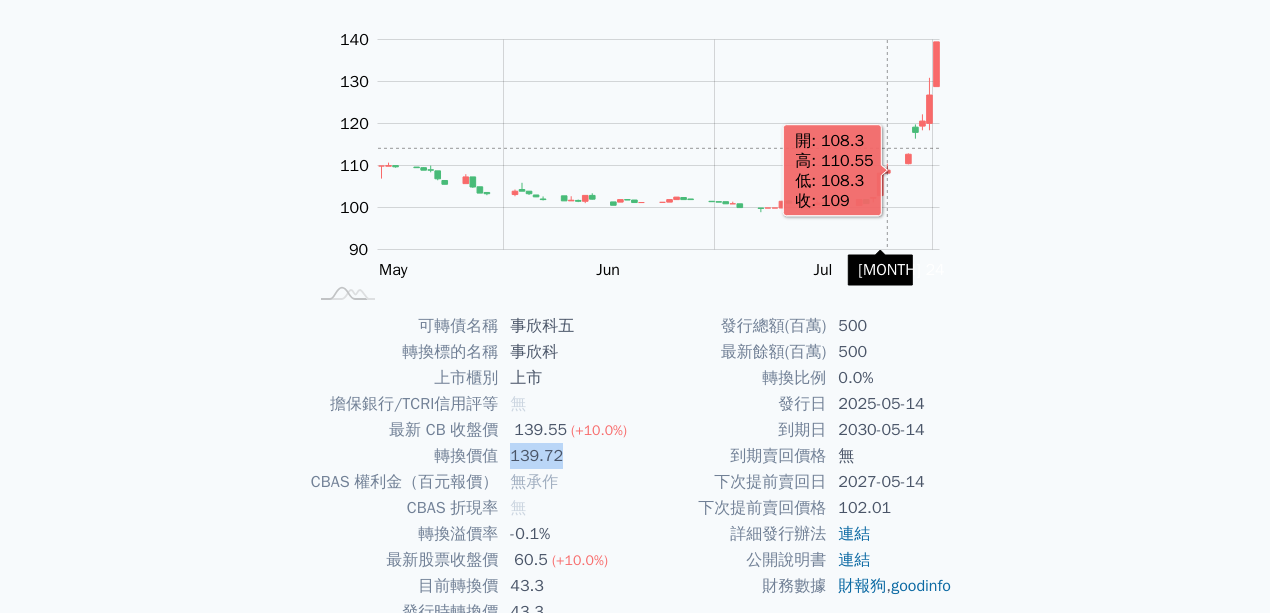 scroll, scrollTop: 133, scrollLeft: 0, axis: vertical 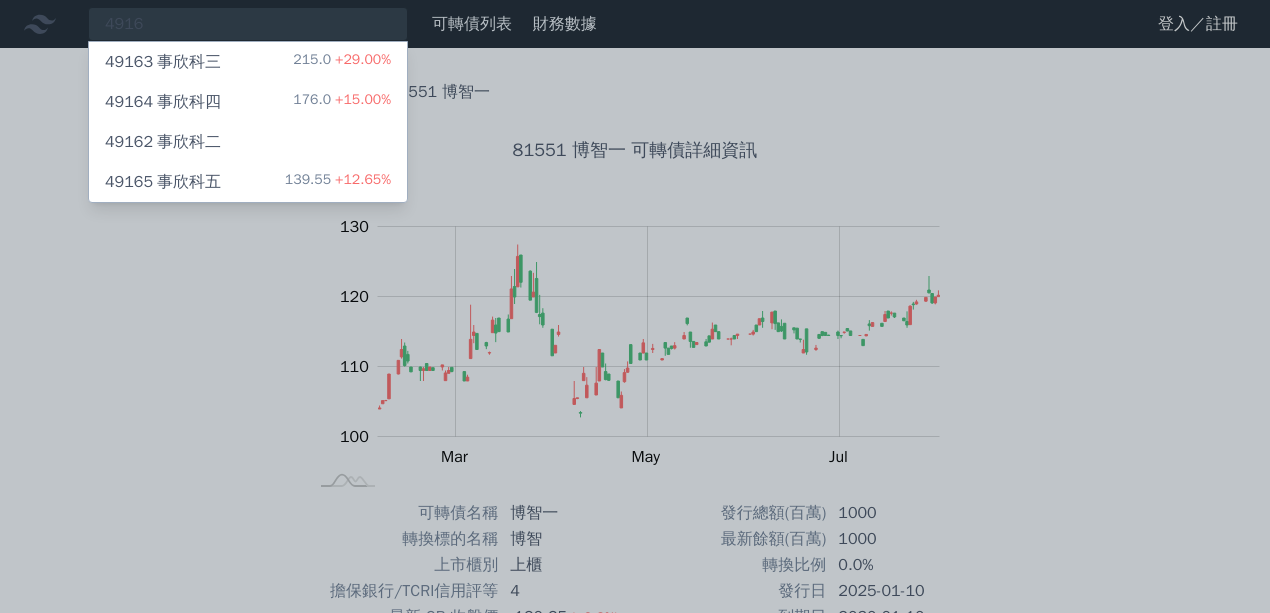click at bounding box center [635, 306] 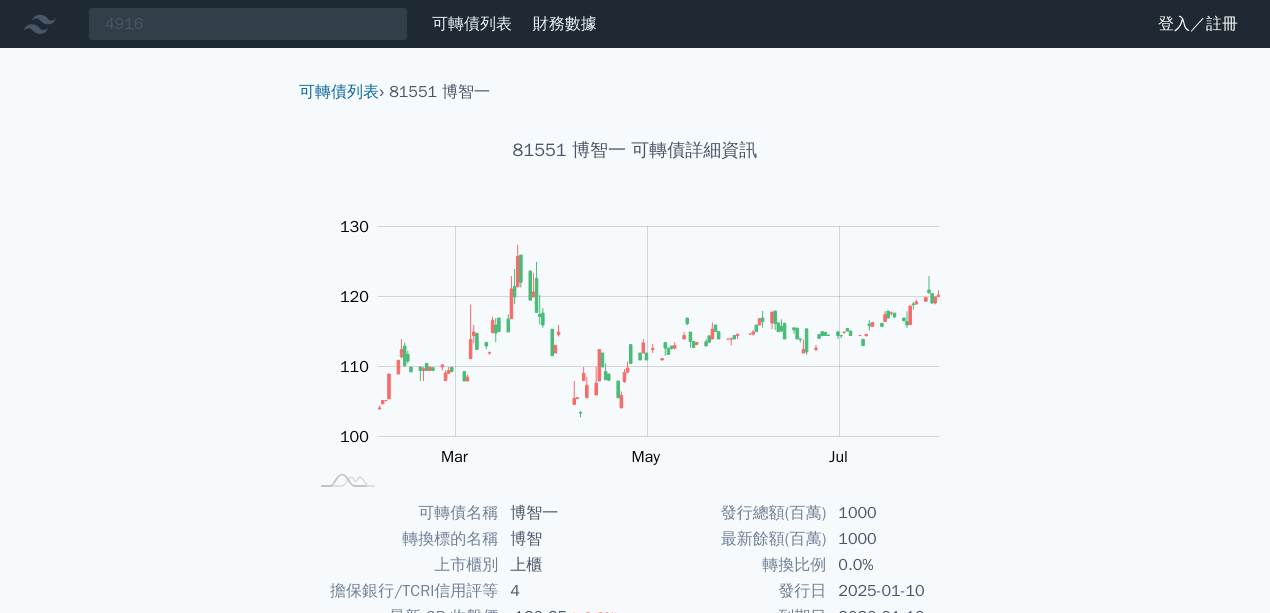 scroll, scrollTop: 266, scrollLeft: 0, axis: vertical 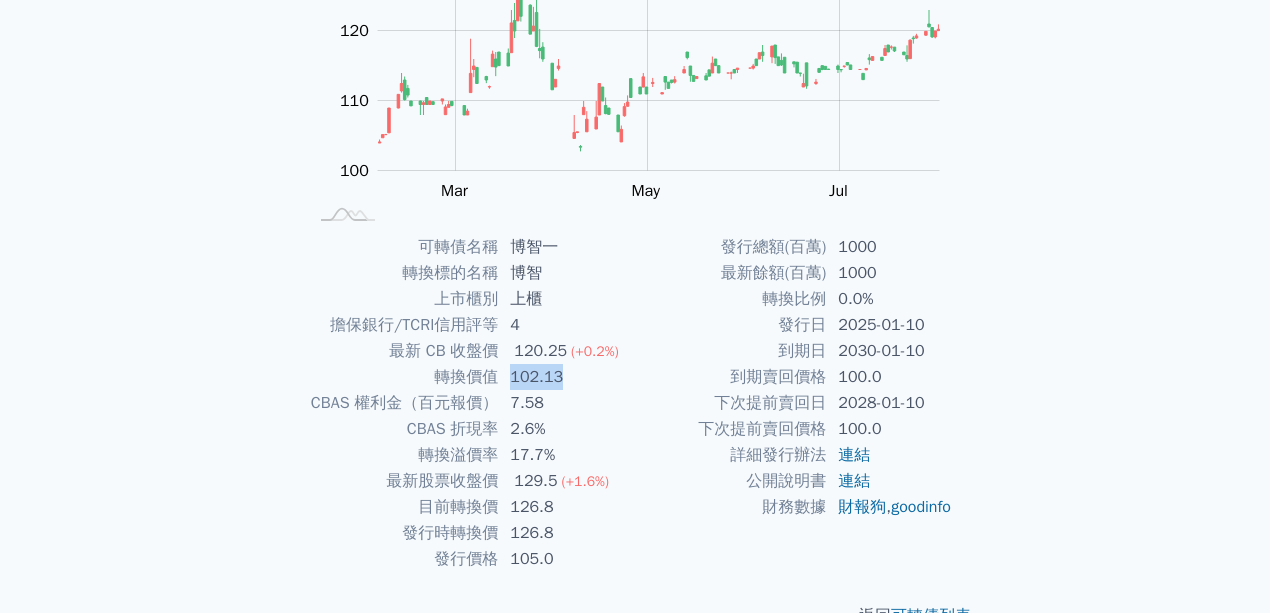 drag, startPoint x: 510, startPoint y: 380, endPoint x: 570, endPoint y: 374, distance: 60.299255 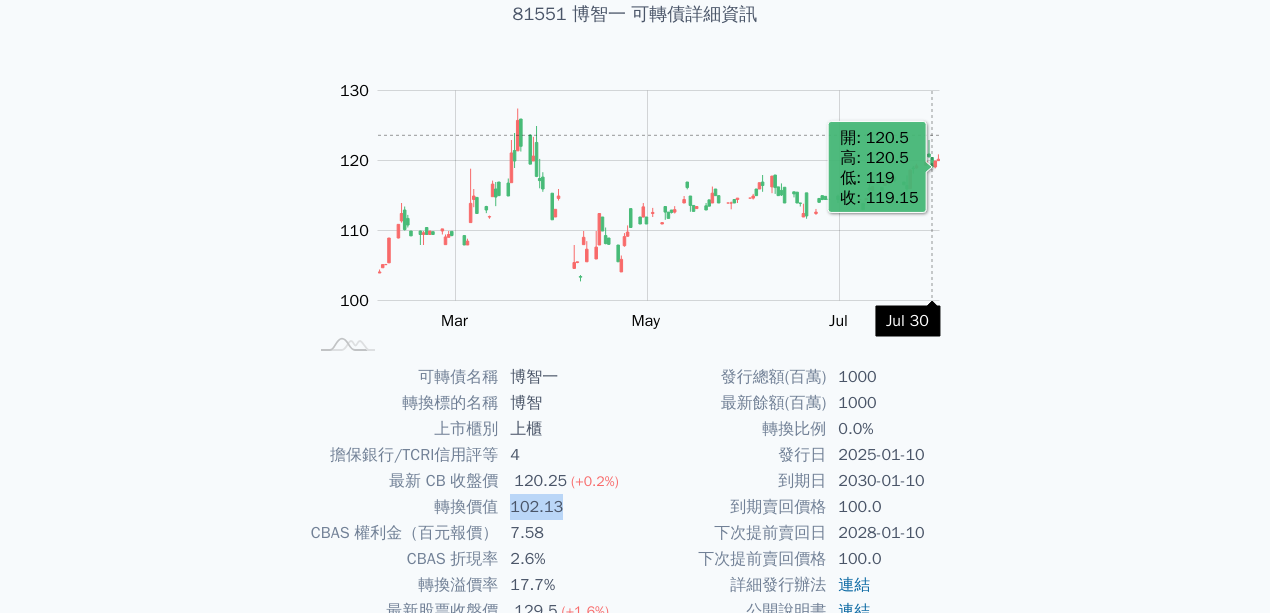 scroll, scrollTop: 133, scrollLeft: 0, axis: vertical 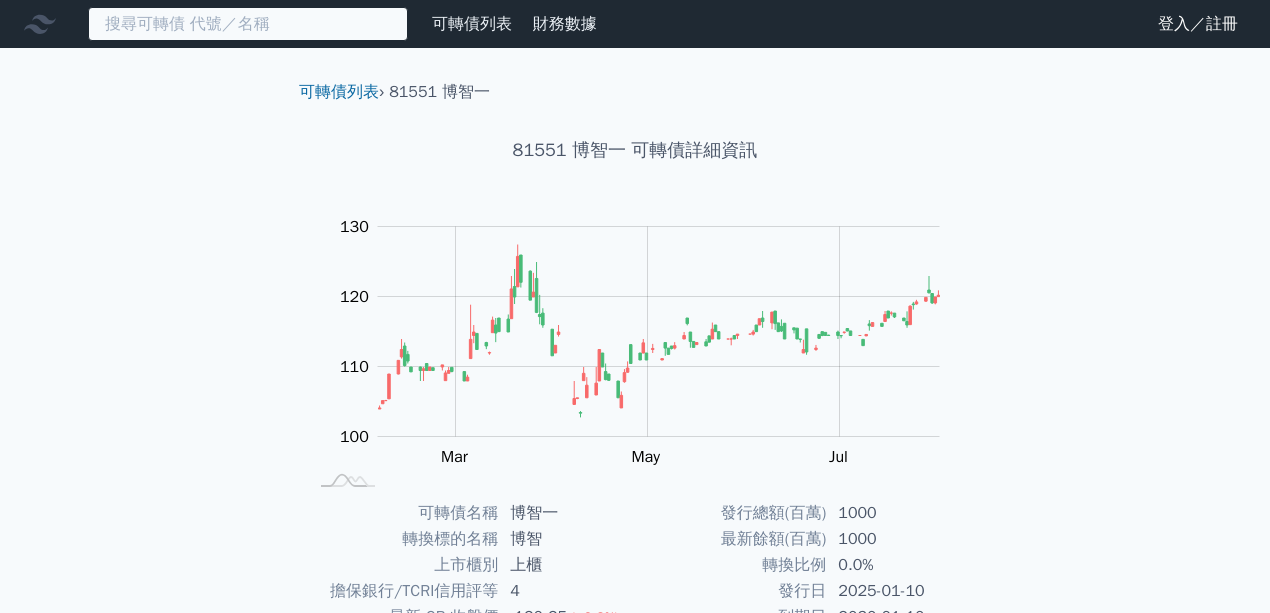 click at bounding box center [248, 24] 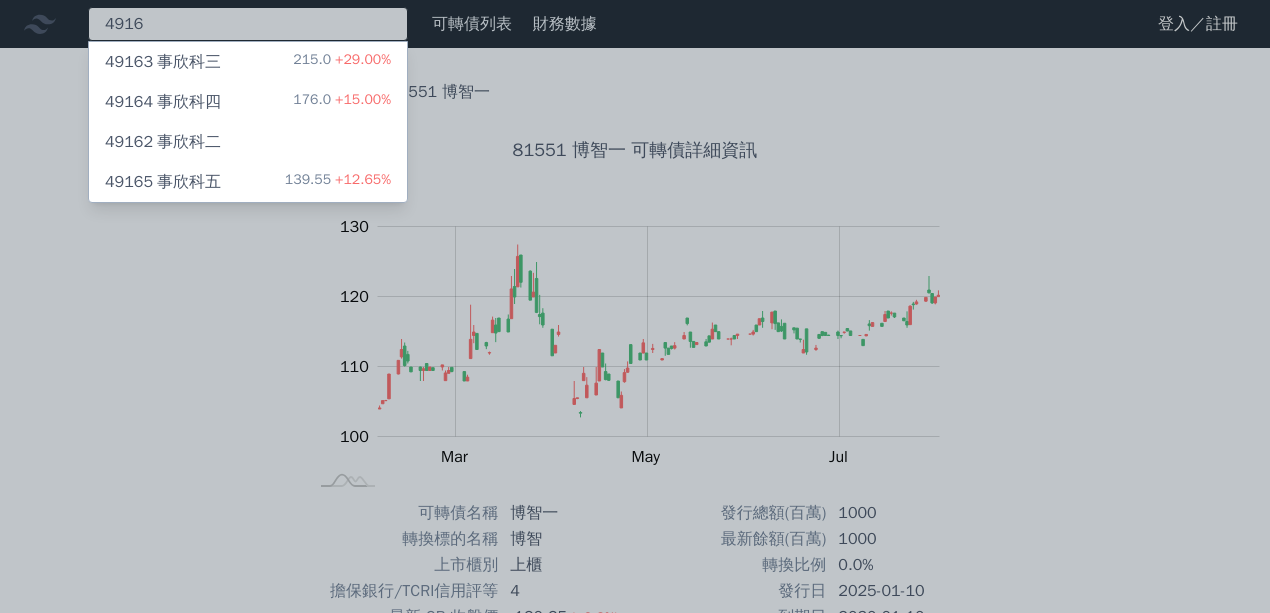 type on "4916" 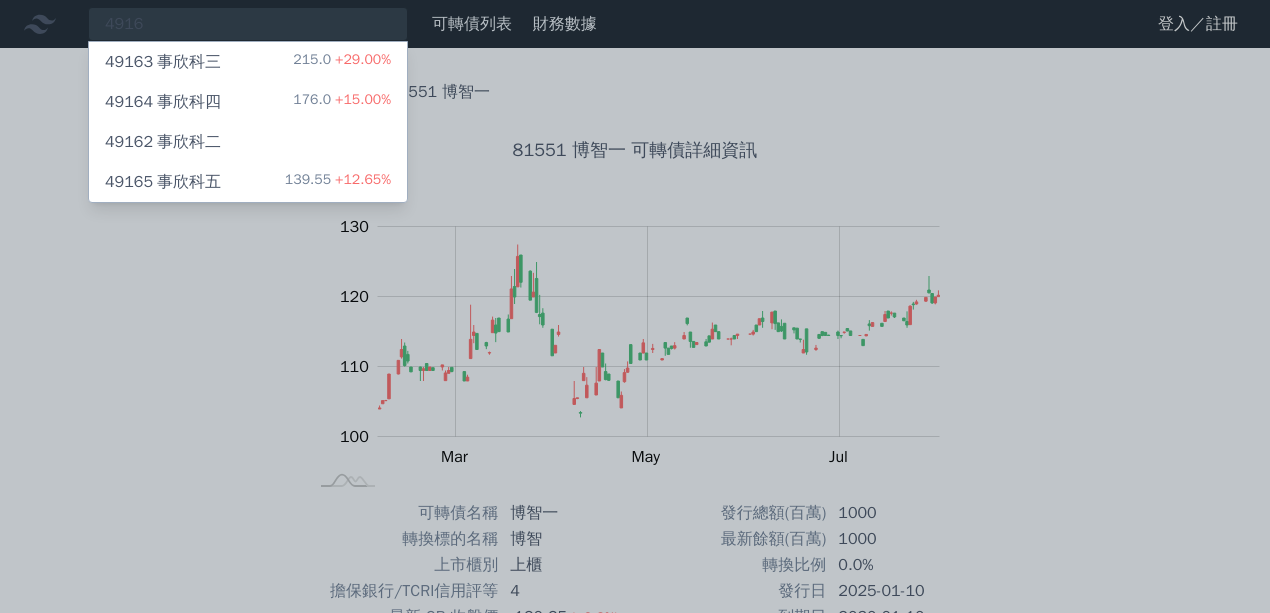 click on "49165 事欣科五
139.55 +12.65%" at bounding box center (248, 182) 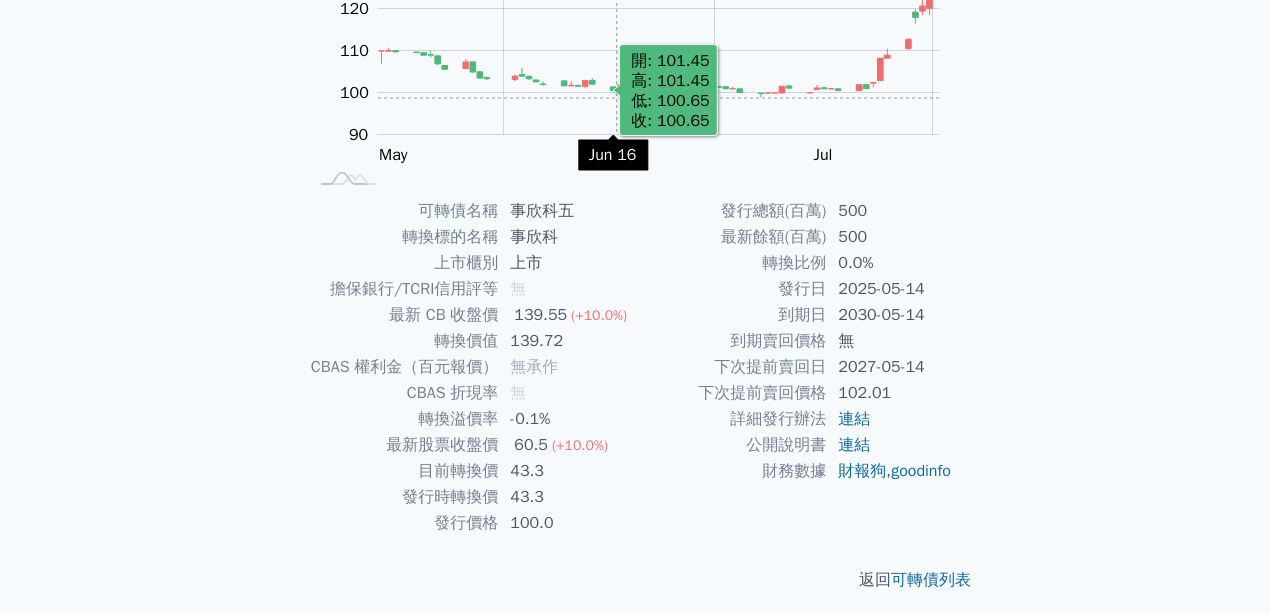 scroll, scrollTop: 313, scrollLeft: 0, axis: vertical 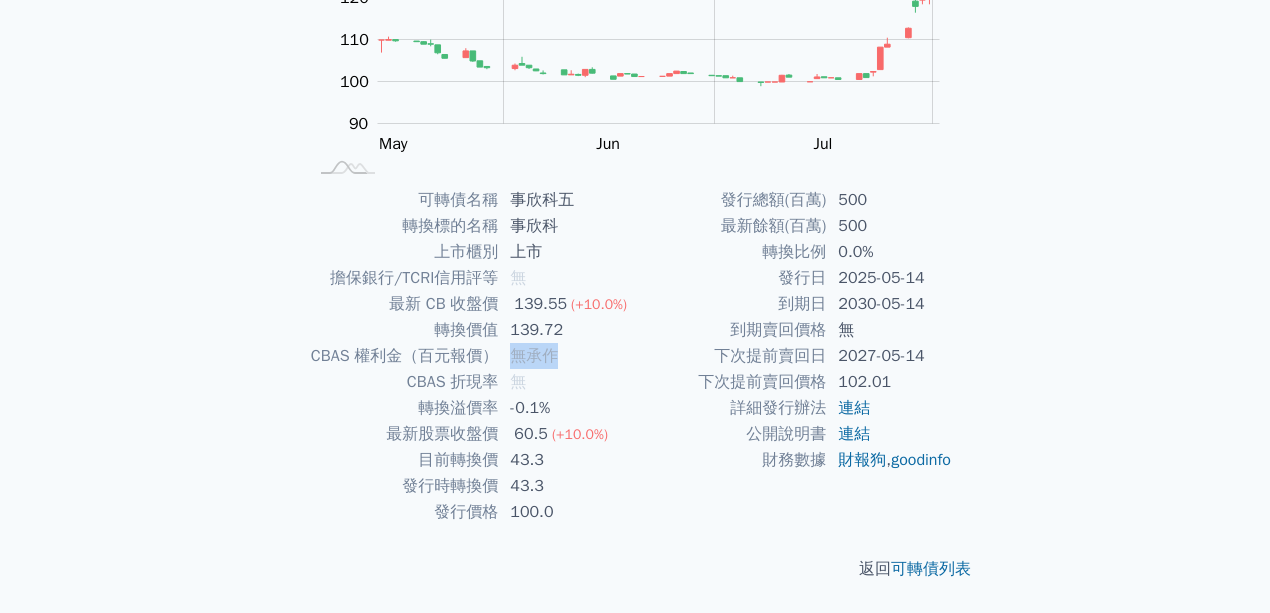 drag, startPoint x: 514, startPoint y: 357, endPoint x: 564, endPoint y: 355, distance: 50.039986 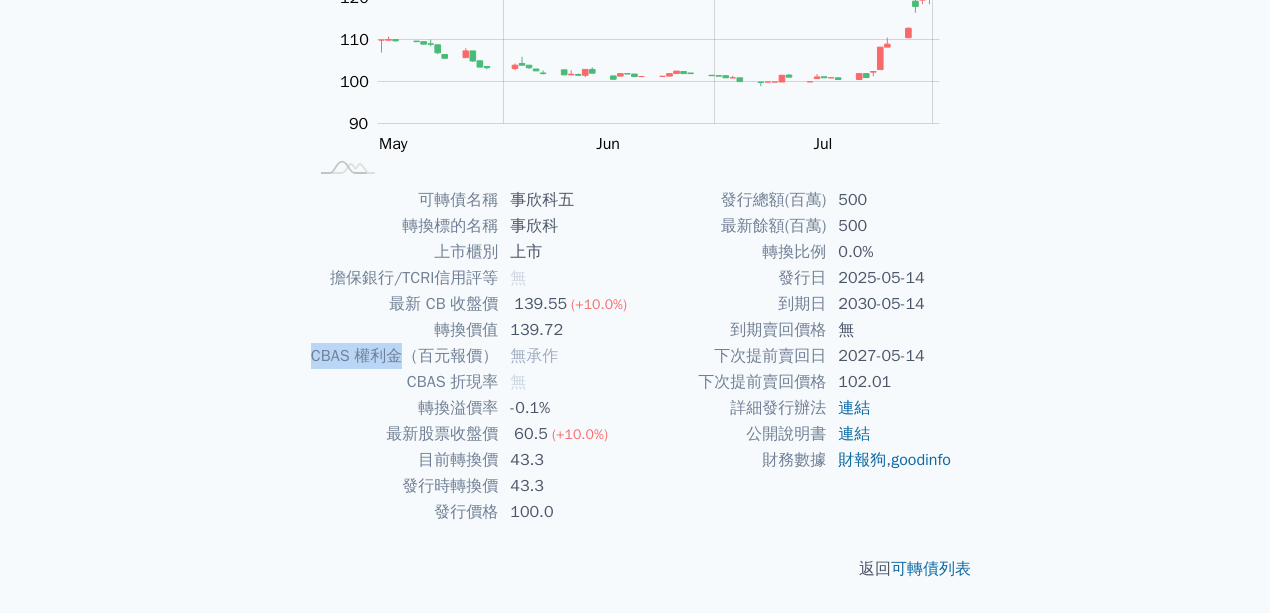 drag, startPoint x: 312, startPoint y: 354, endPoint x: 402, endPoint y: 355, distance: 90.005554 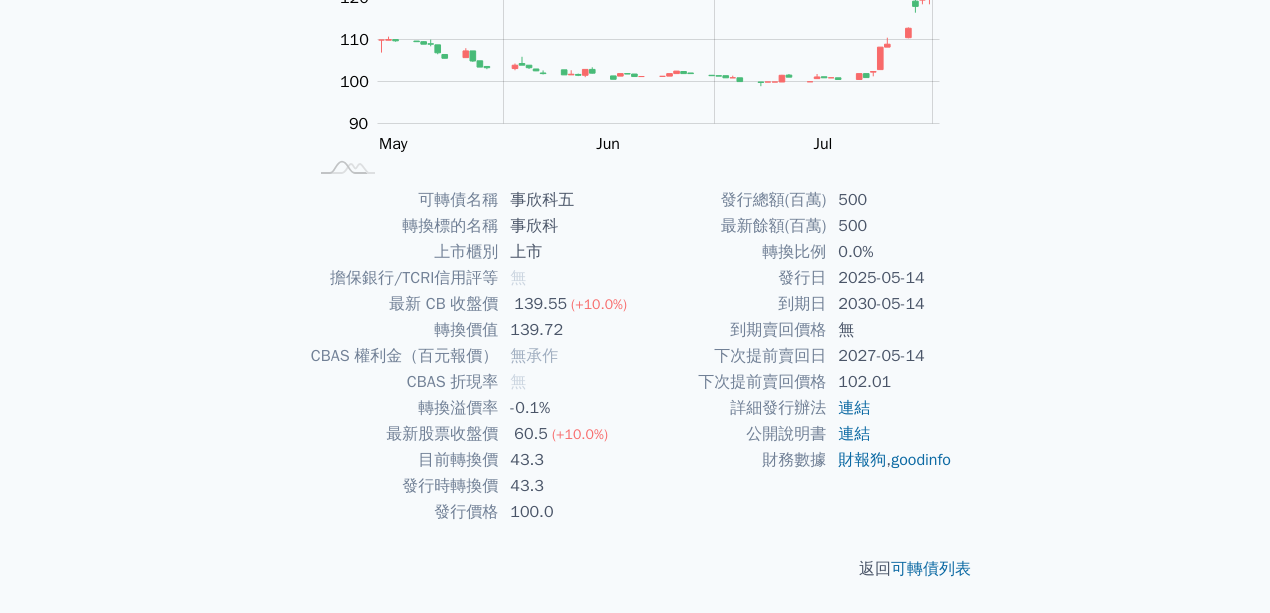 click on "無承作" at bounding box center [534, 356] 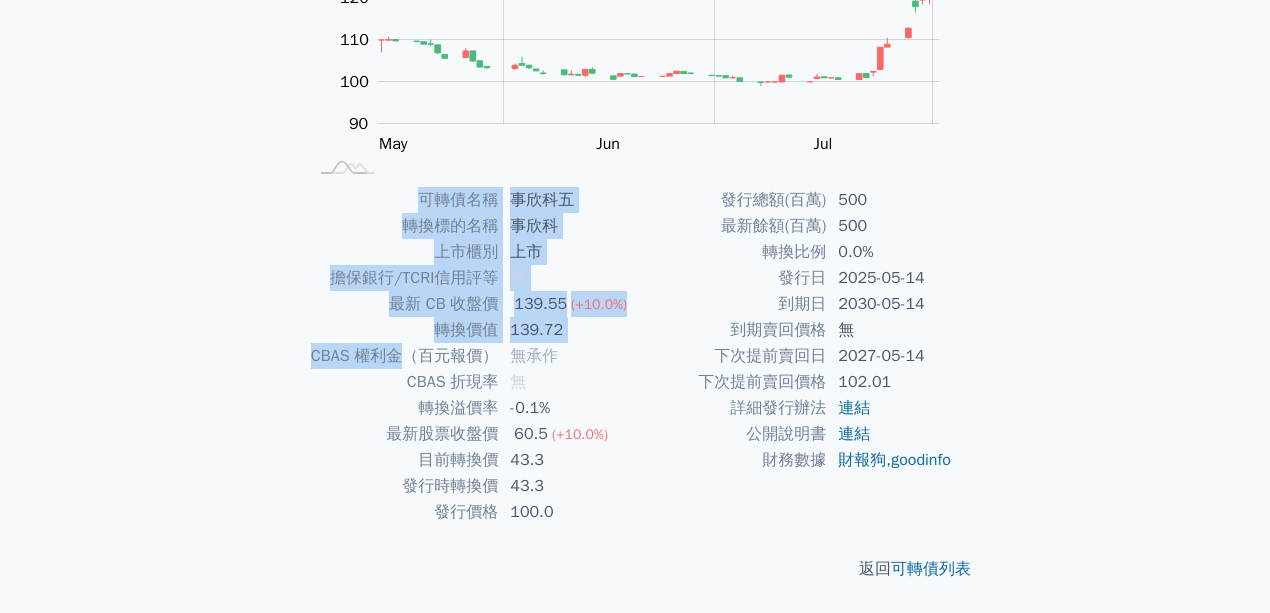 drag, startPoint x: 300, startPoint y: 354, endPoint x: 402, endPoint y: 353, distance: 102.0049 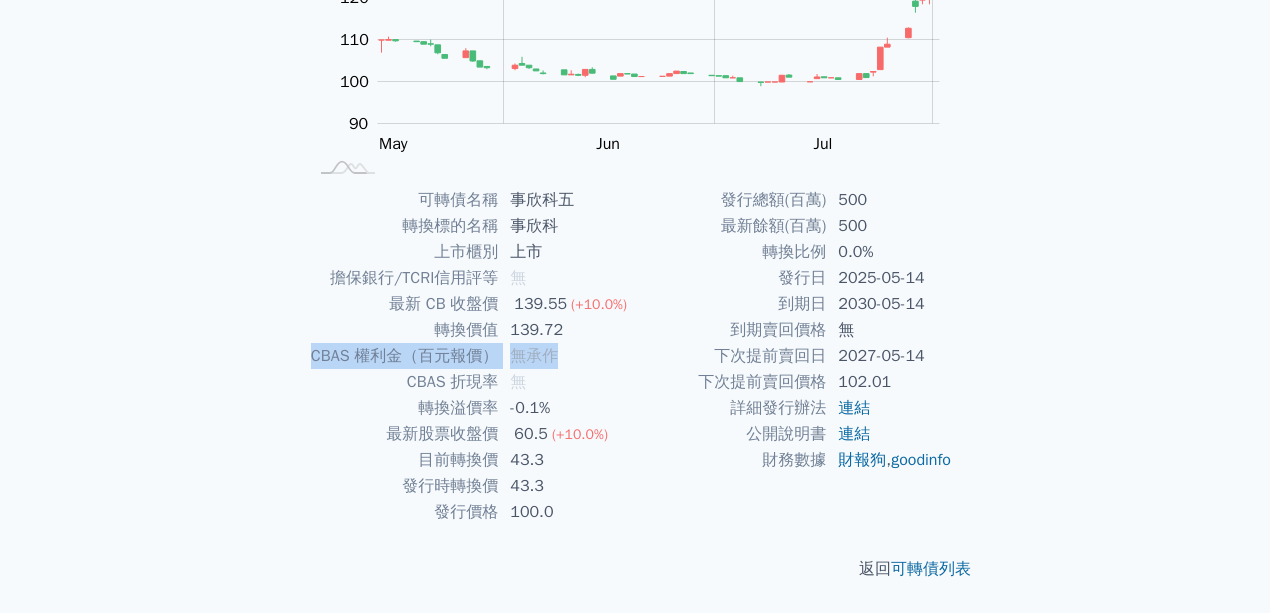 drag, startPoint x: 580, startPoint y: 346, endPoint x: 312, endPoint y: 357, distance: 268.22565 